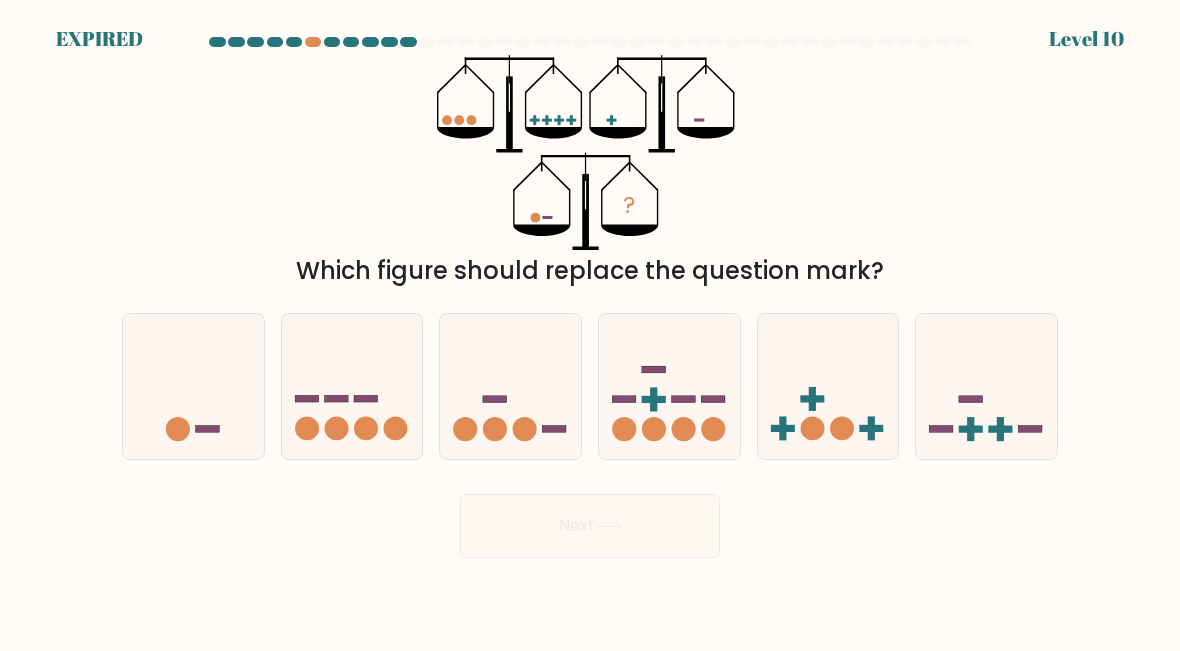 scroll, scrollTop: 0, scrollLeft: 0, axis: both 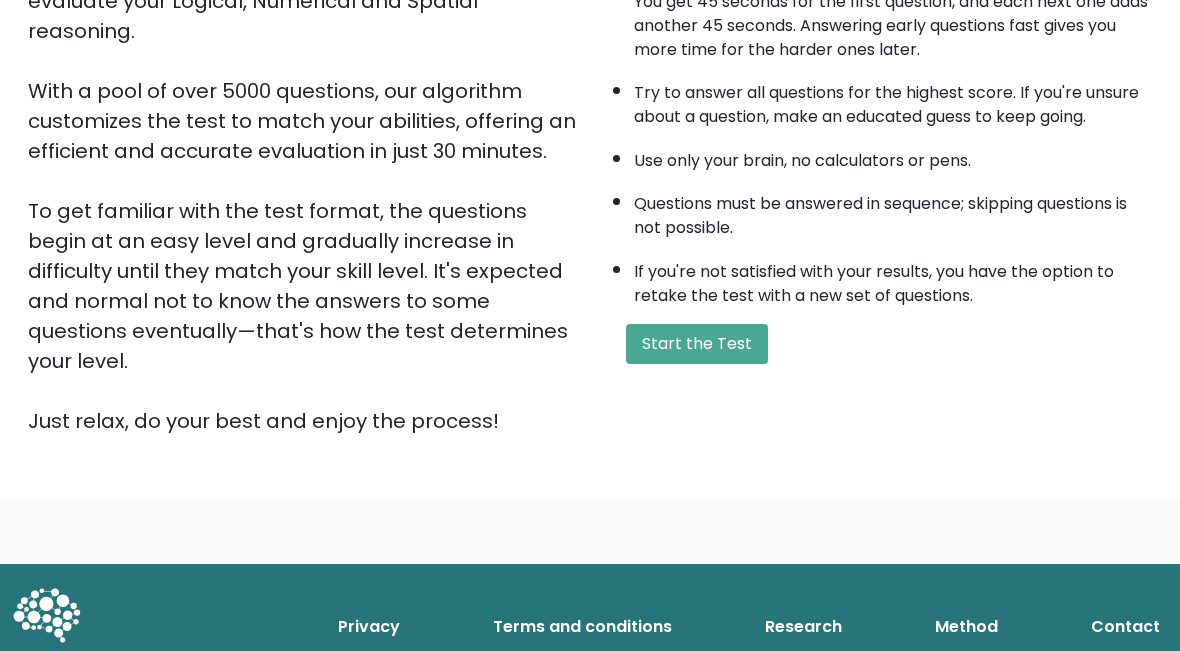 click on "Start the Test" at bounding box center (697, 345) 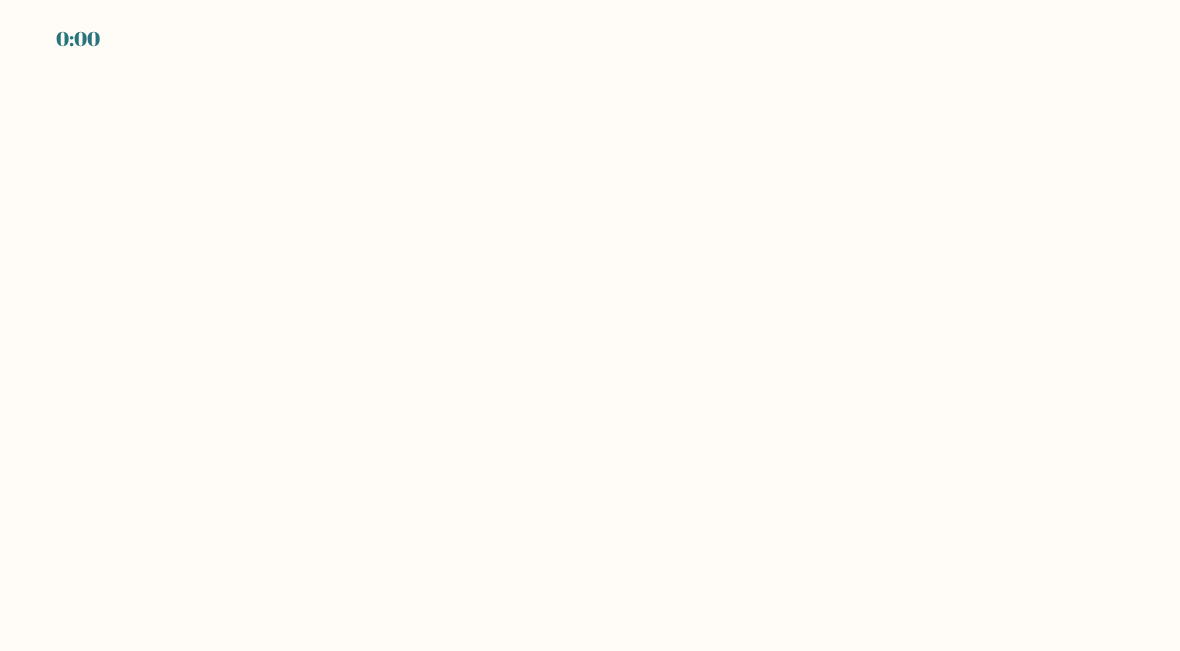 scroll, scrollTop: 0, scrollLeft: 0, axis: both 